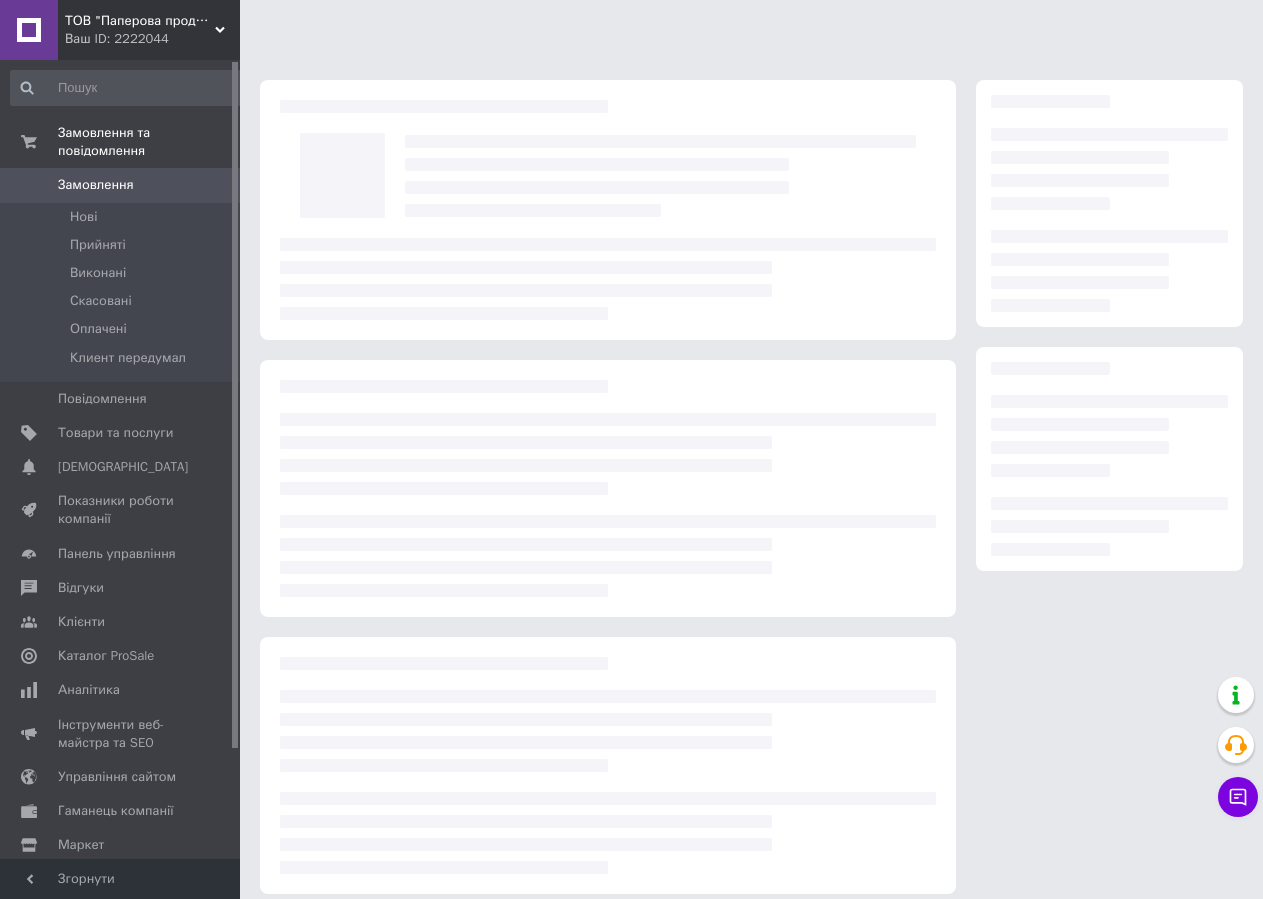 scroll, scrollTop: 0, scrollLeft: 0, axis: both 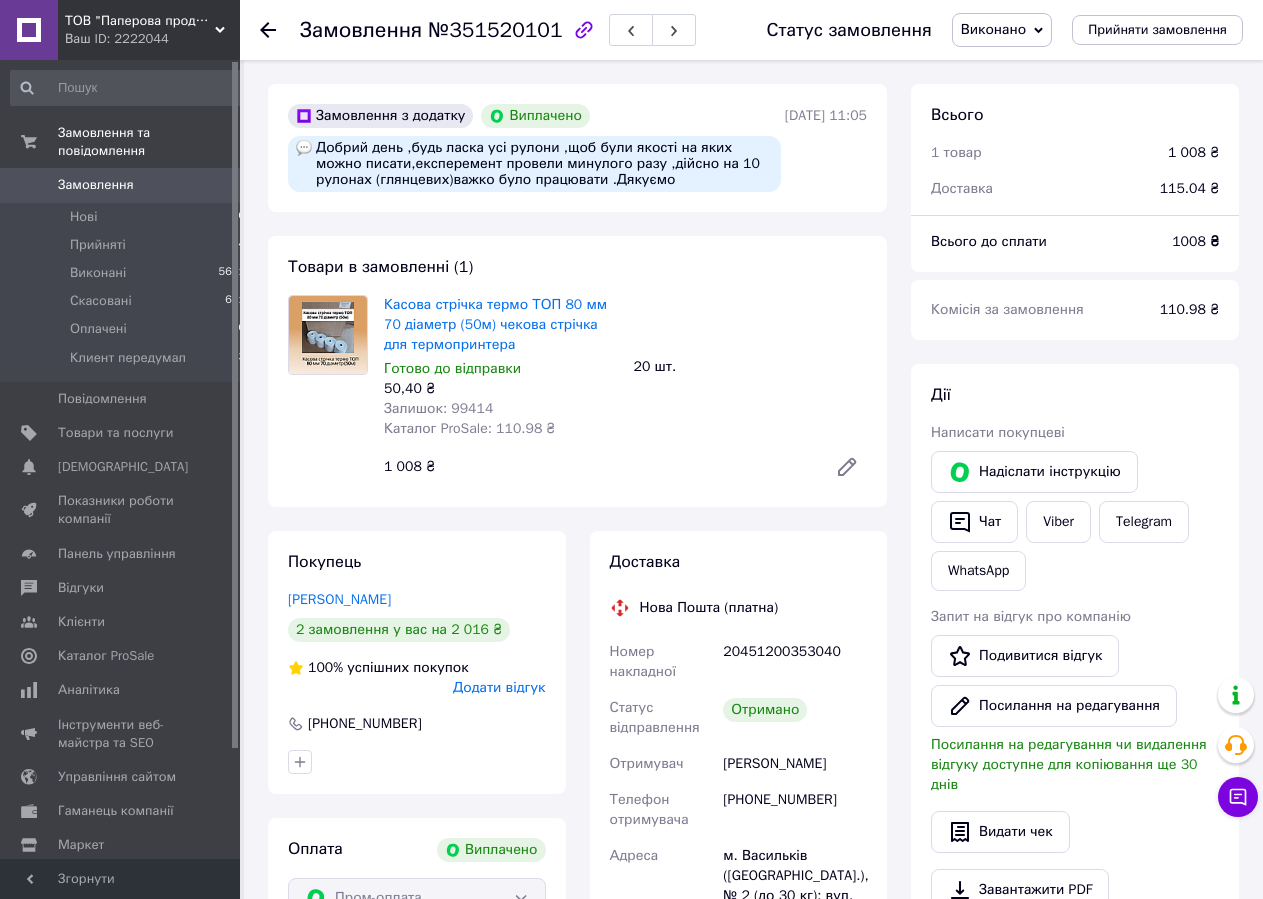 click 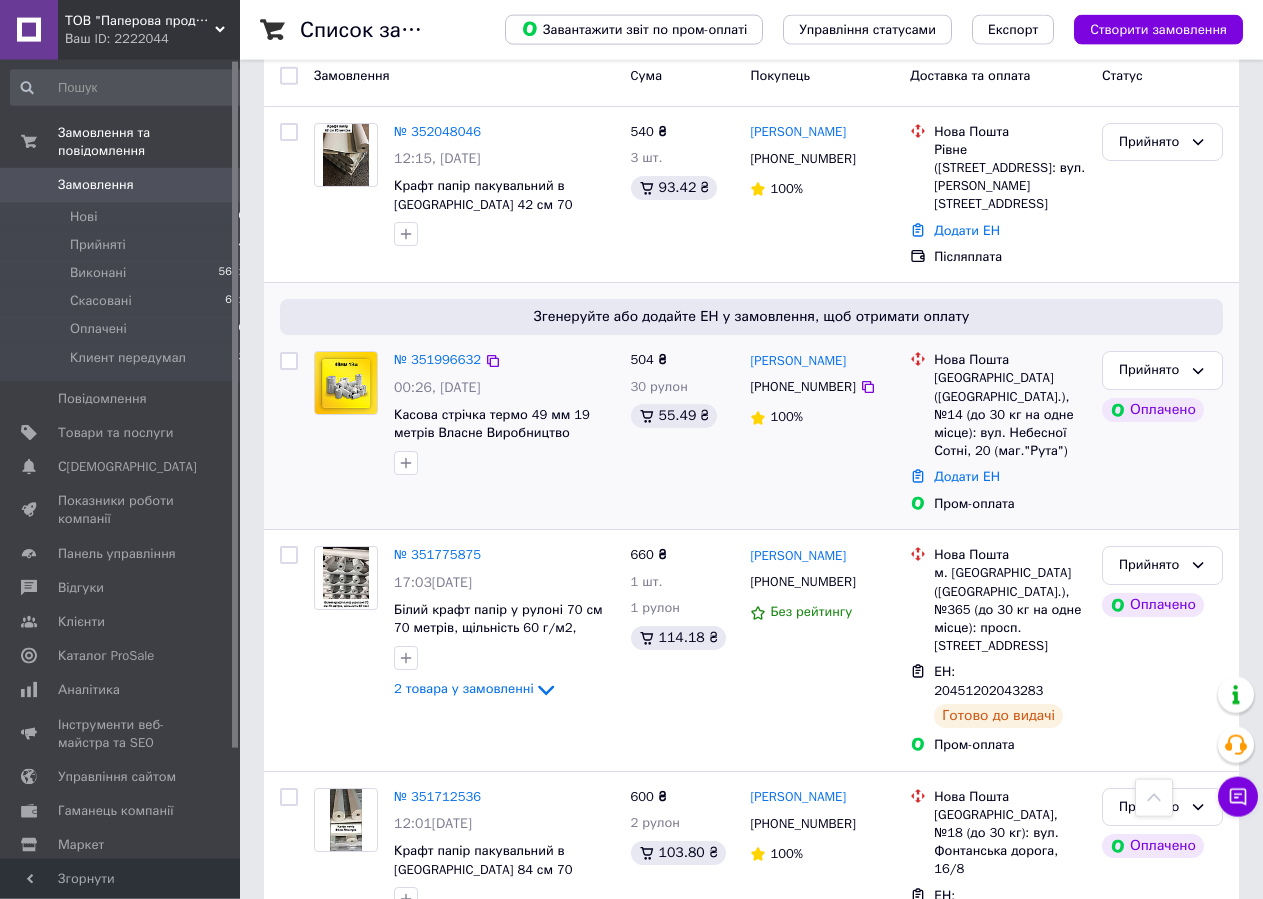 scroll, scrollTop: 102, scrollLeft: 0, axis: vertical 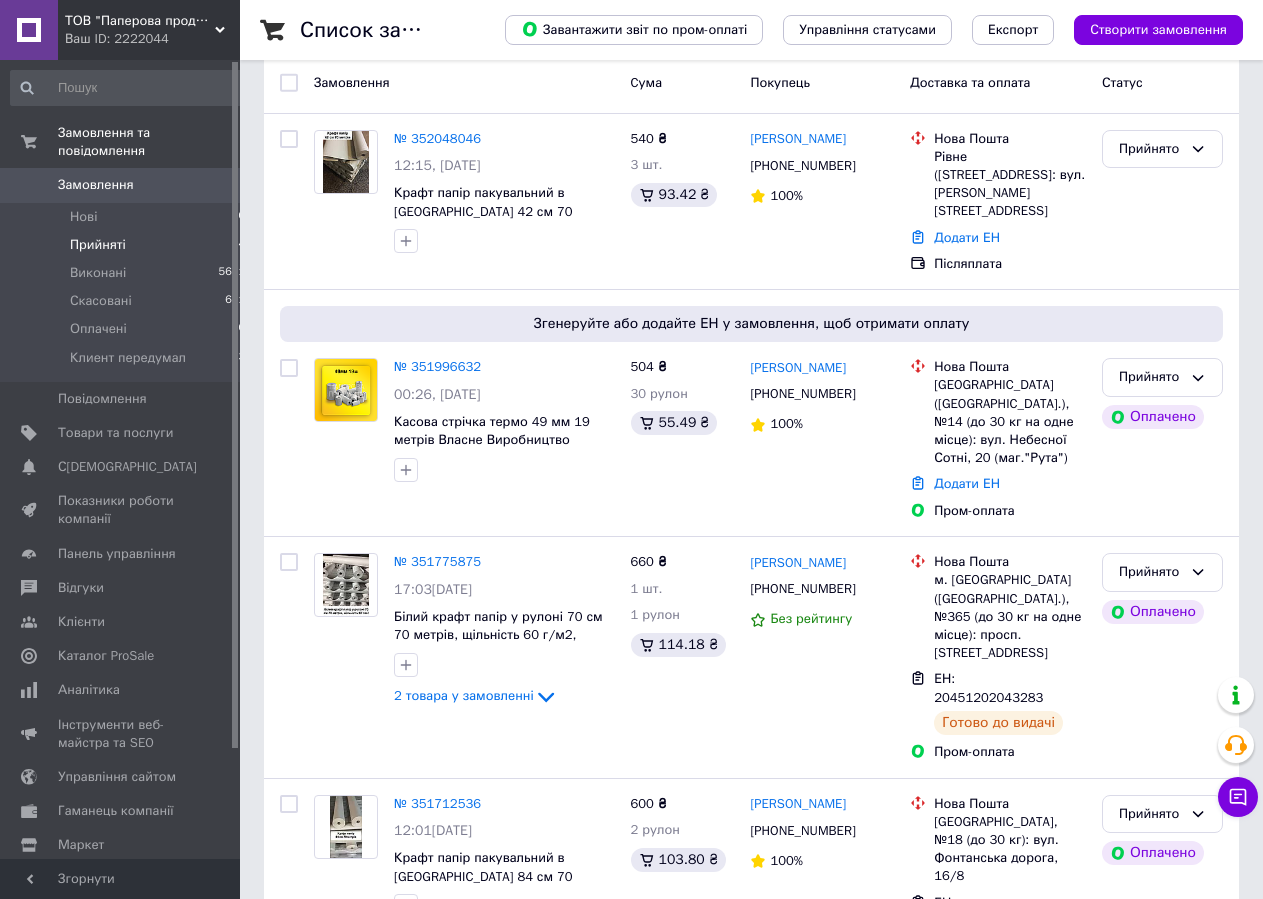 click on "Прийняті" at bounding box center (98, 245) 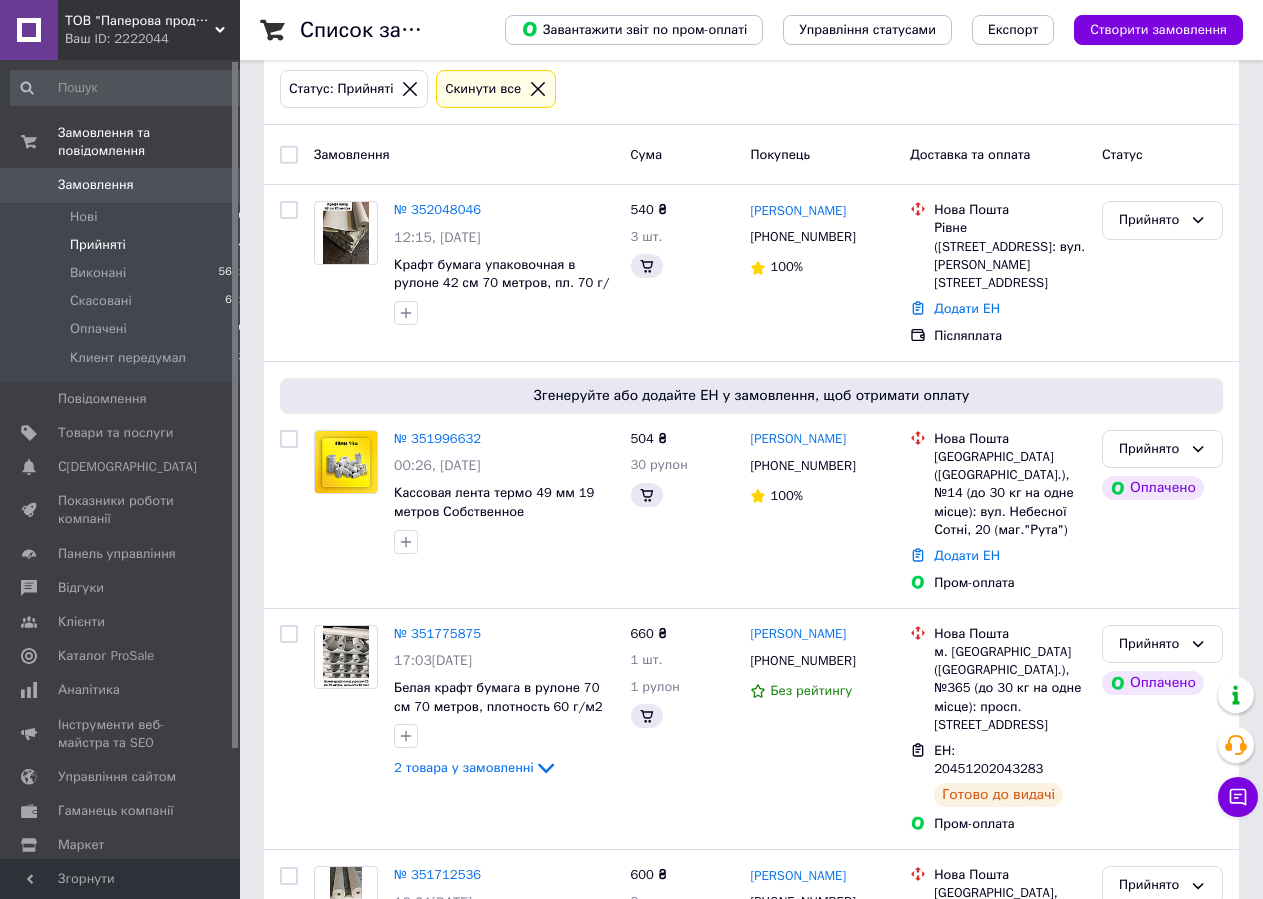 scroll, scrollTop: 0, scrollLeft: 0, axis: both 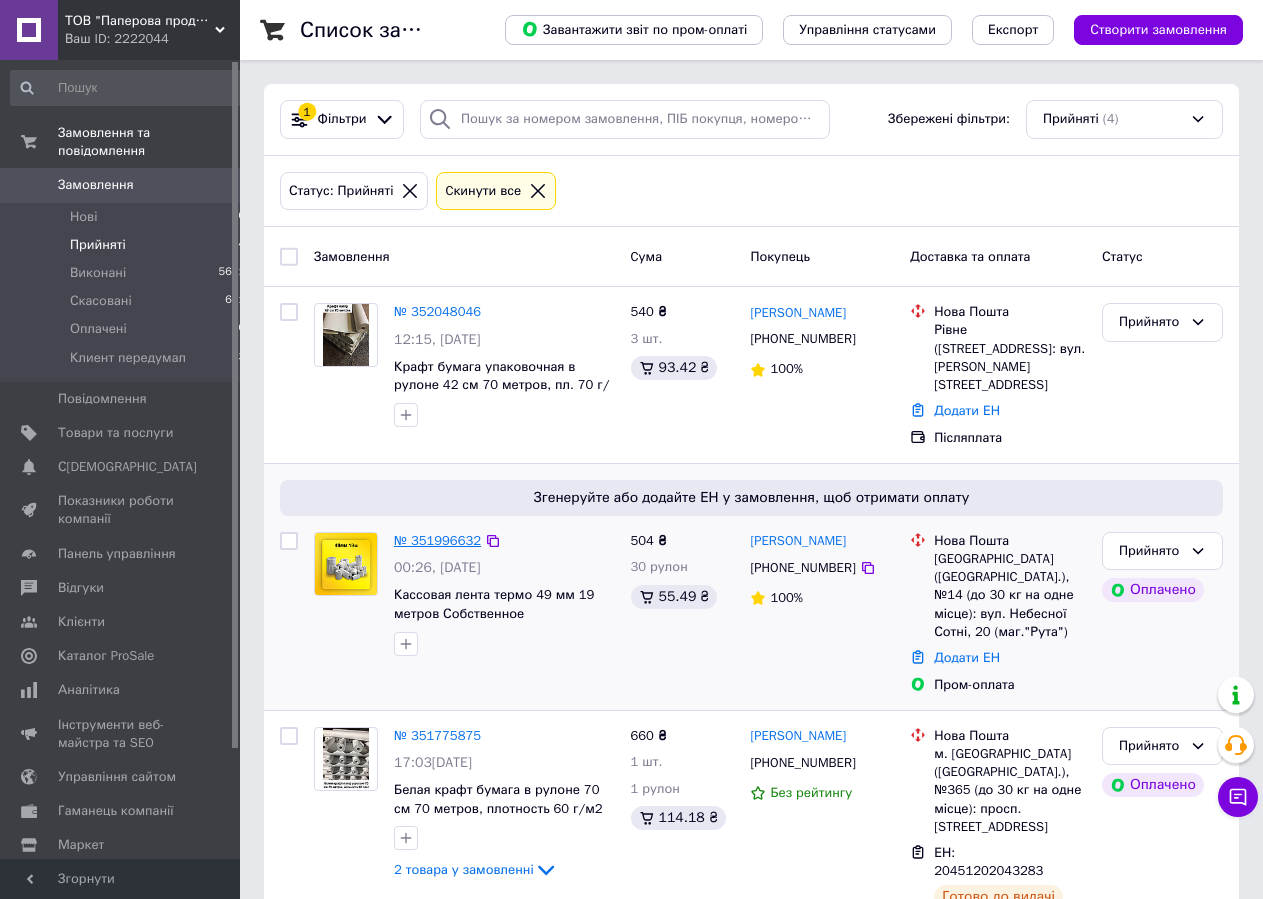 click on "№ 351996632" at bounding box center (437, 540) 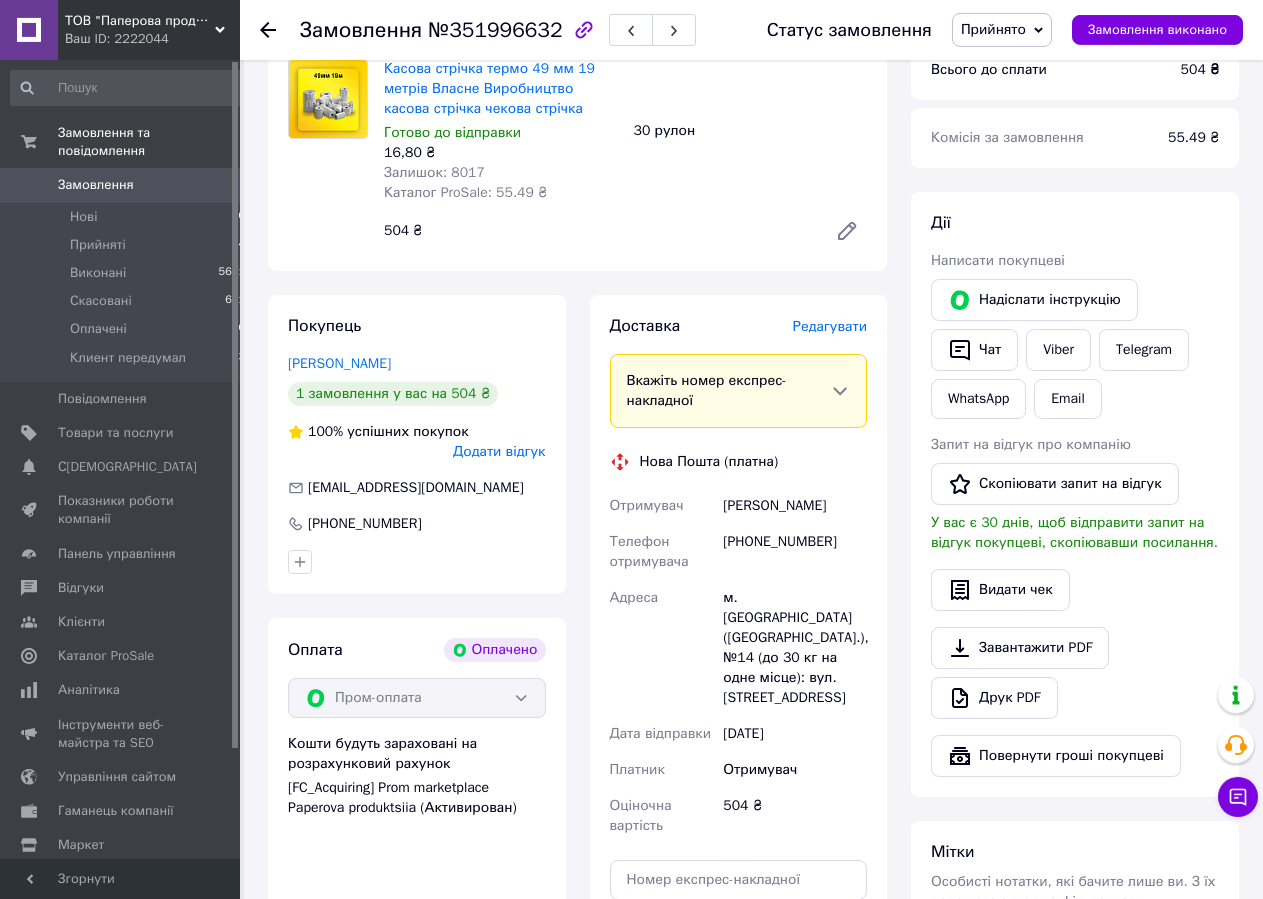 scroll, scrollTop: 306, scrollLeft: 0, axis: vertical 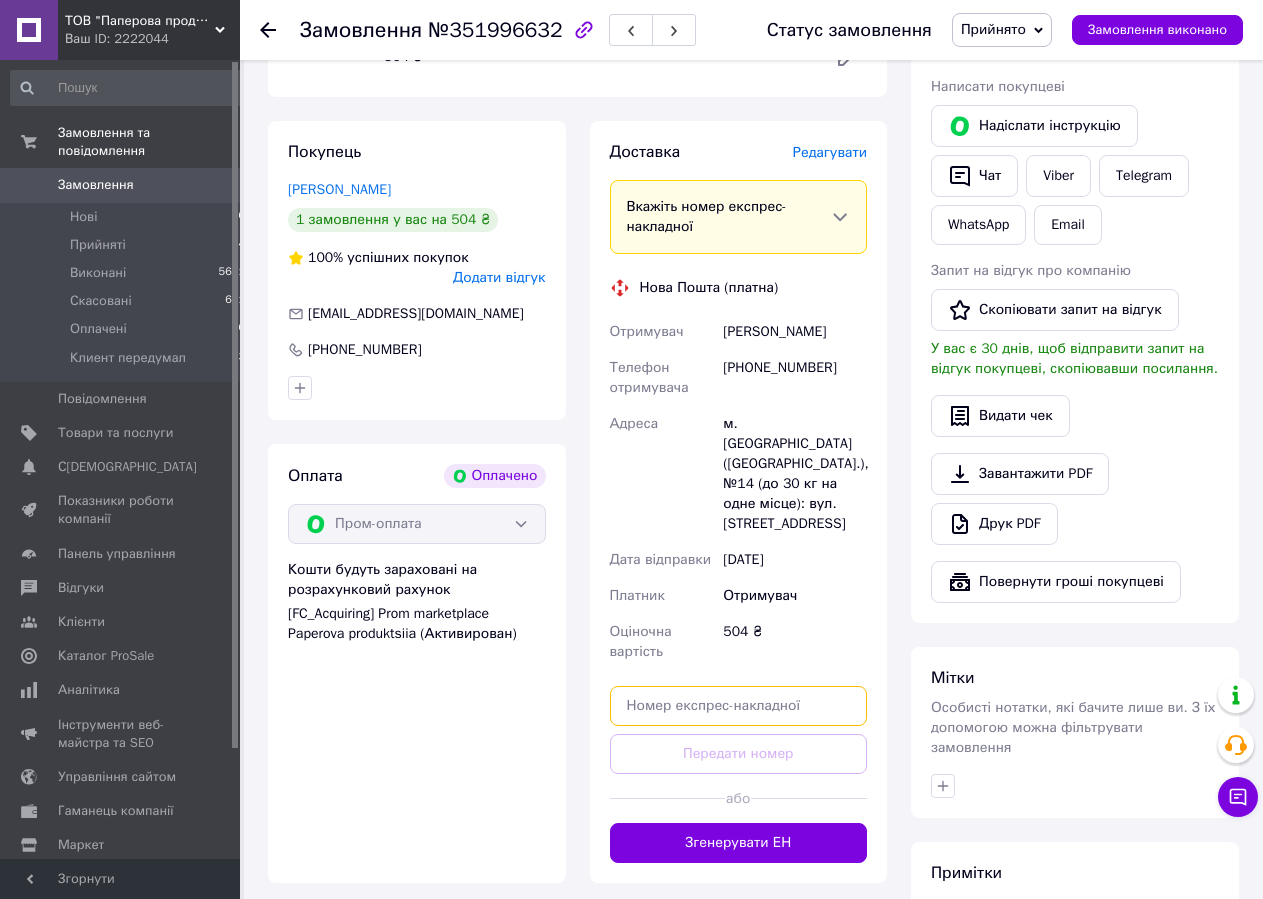 click at bounding box center [739, 706] 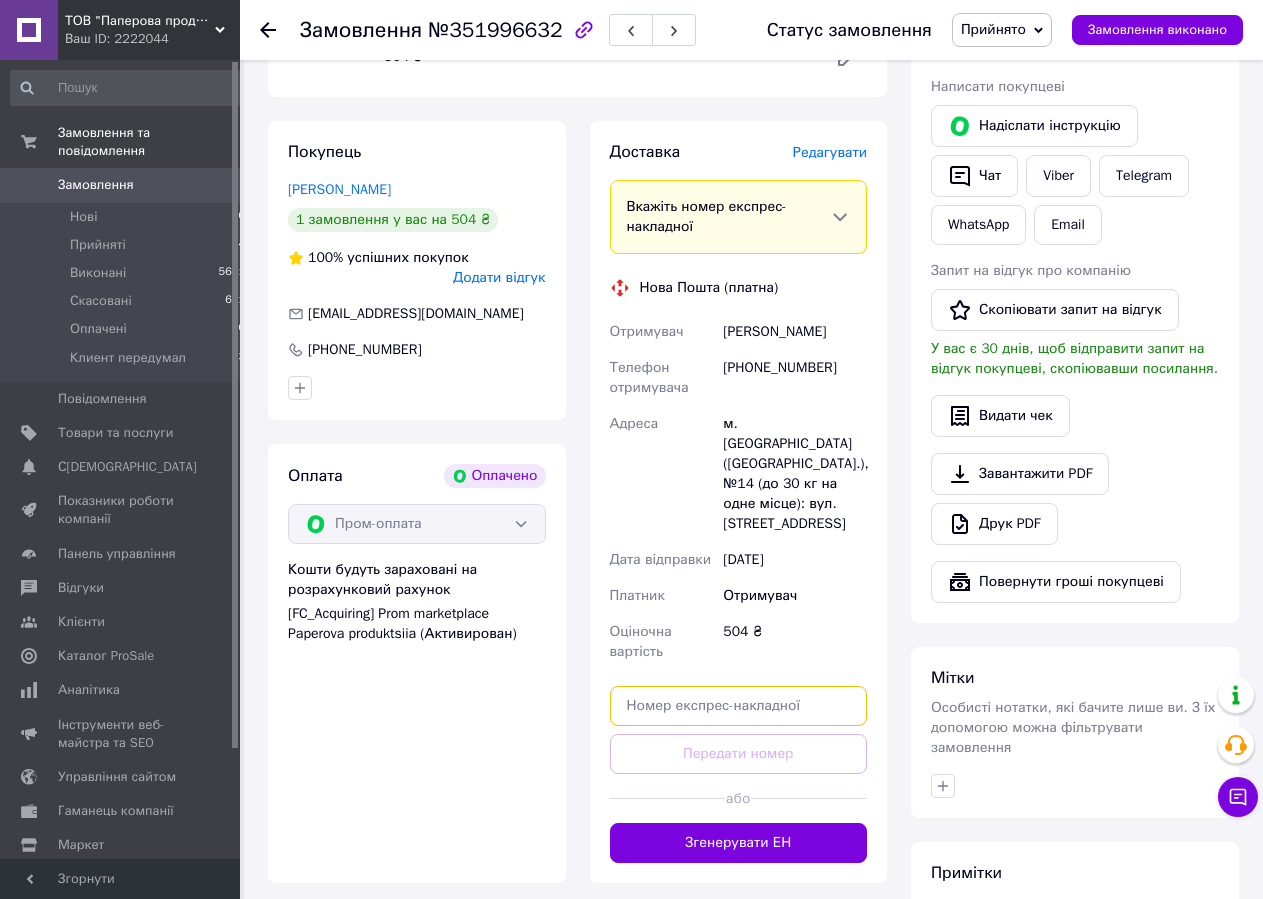 paste on "20451203028674" 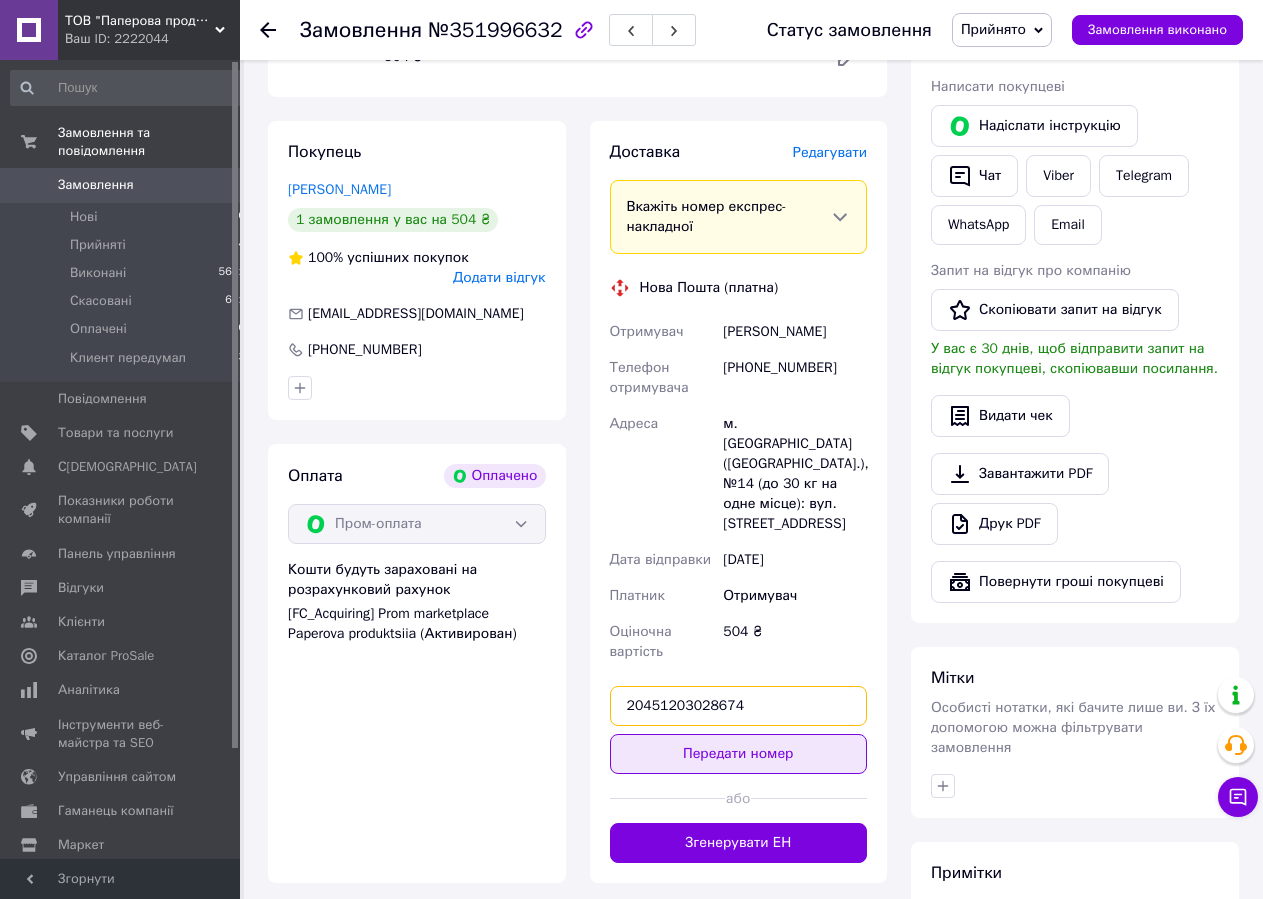 type on "20451203028674" 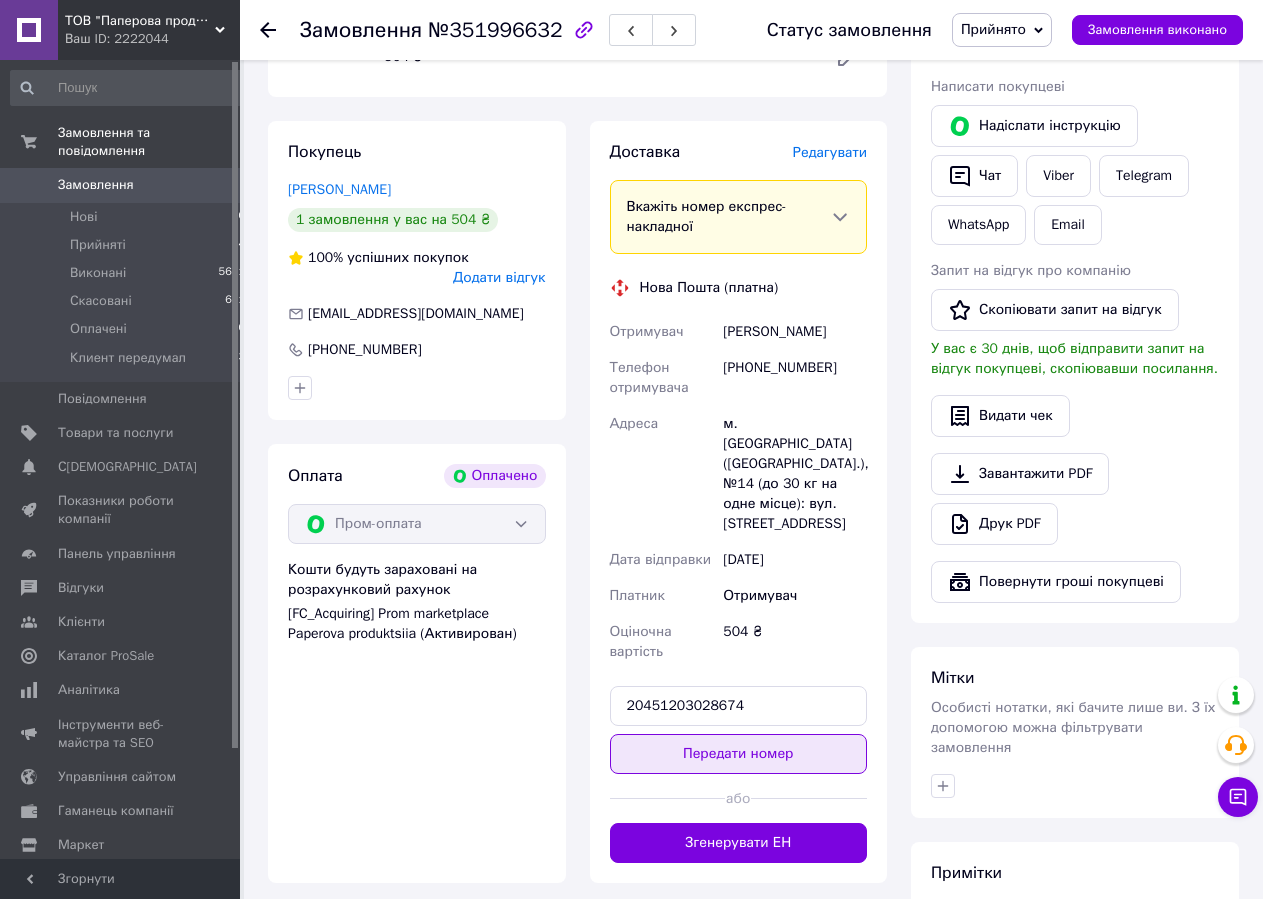 click on "Передати номер" at bounding box center [739, 754] 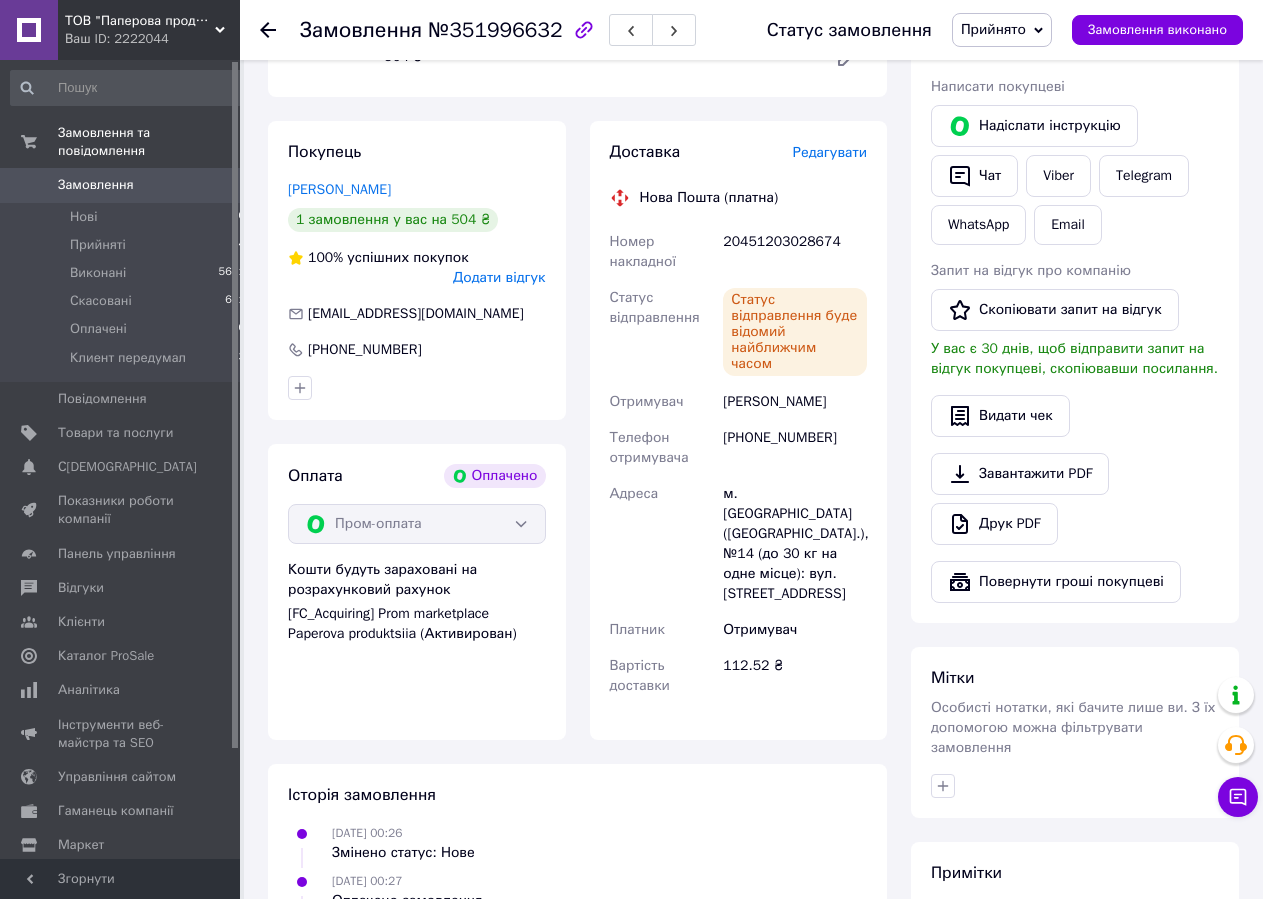 scroll, scrollTop: 0, scrollLeft: 0, axis: both 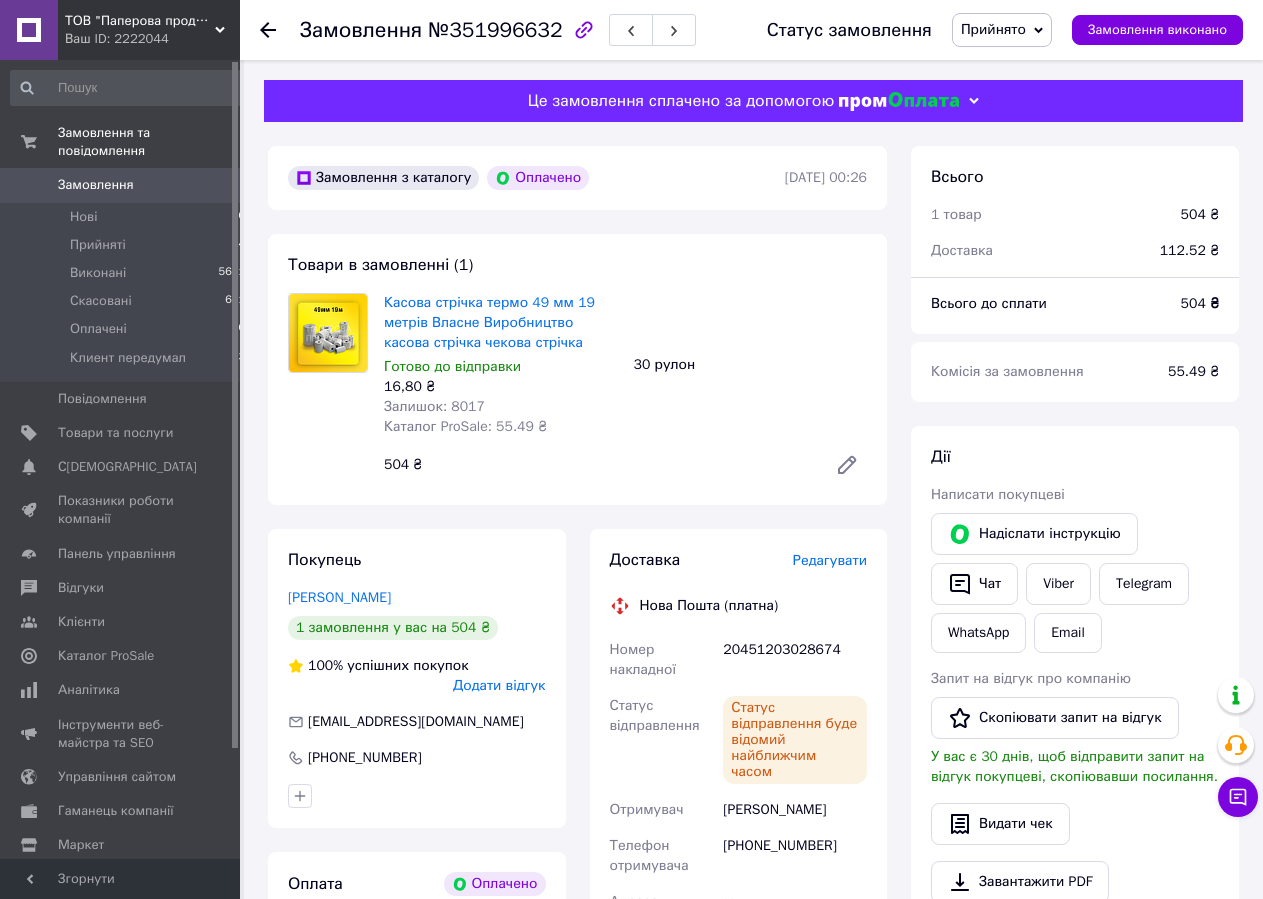 click 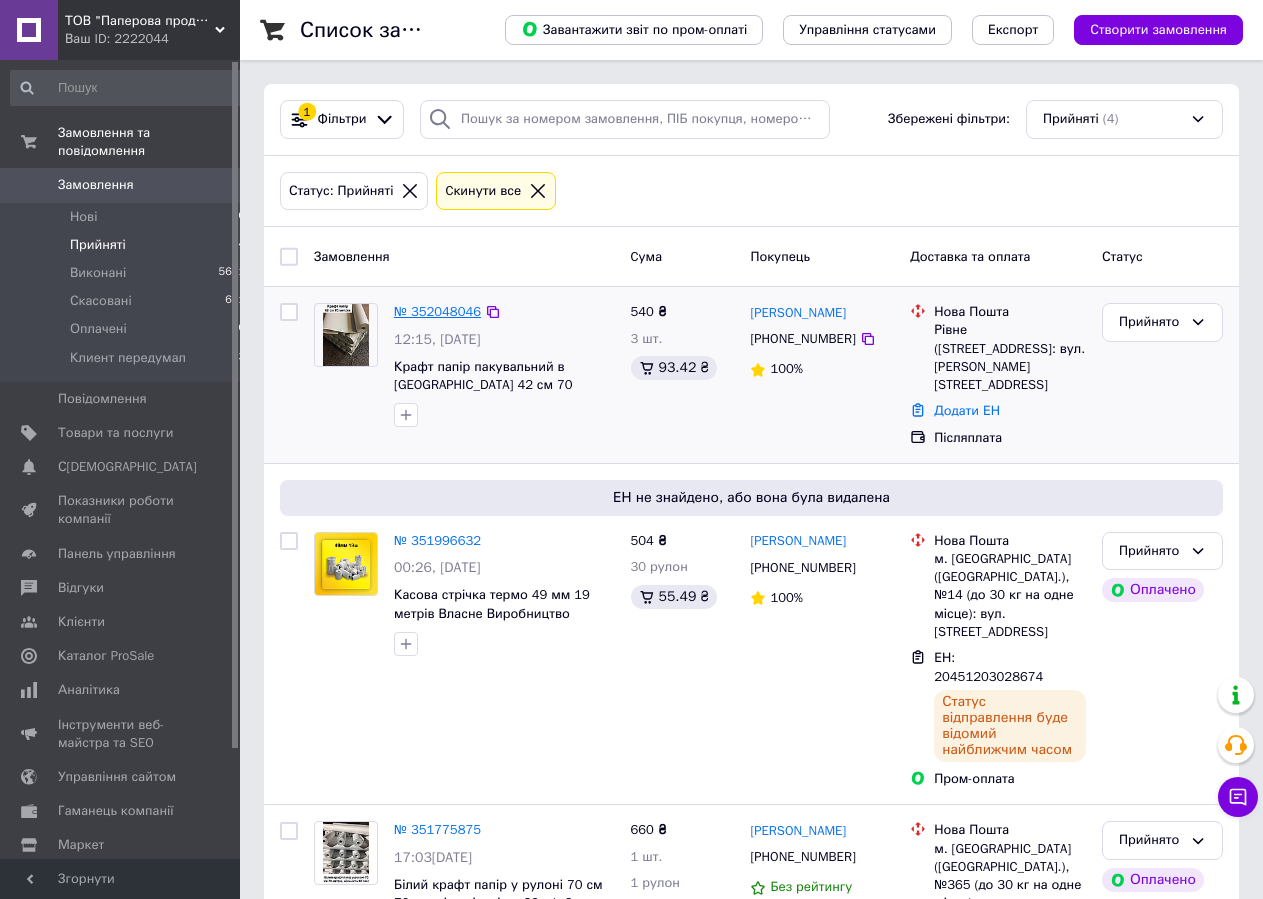 click on "№ 352048046" at bounding box center (437, 311) 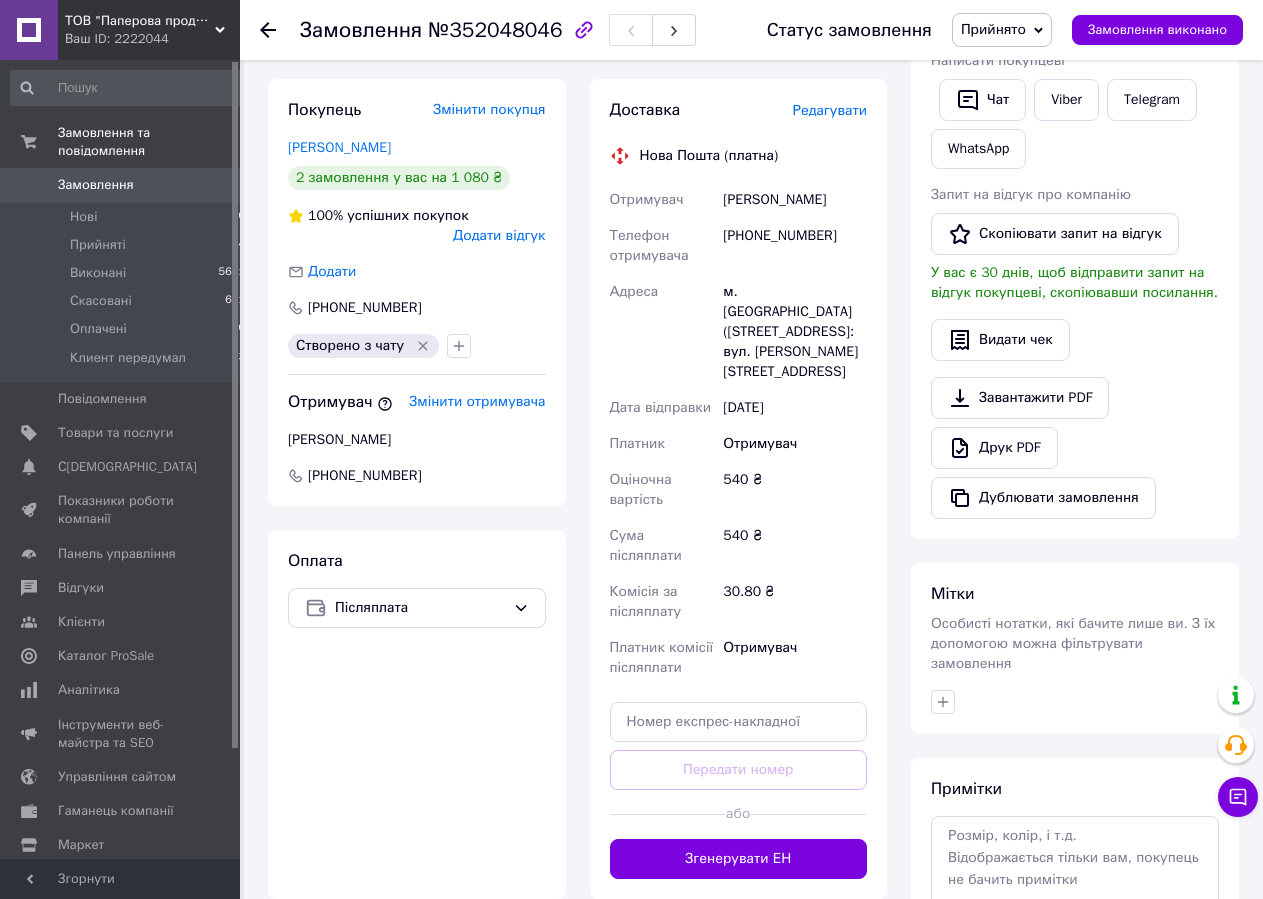 scroll, scrollTop: 0, scrollLeft: 0, axis: both 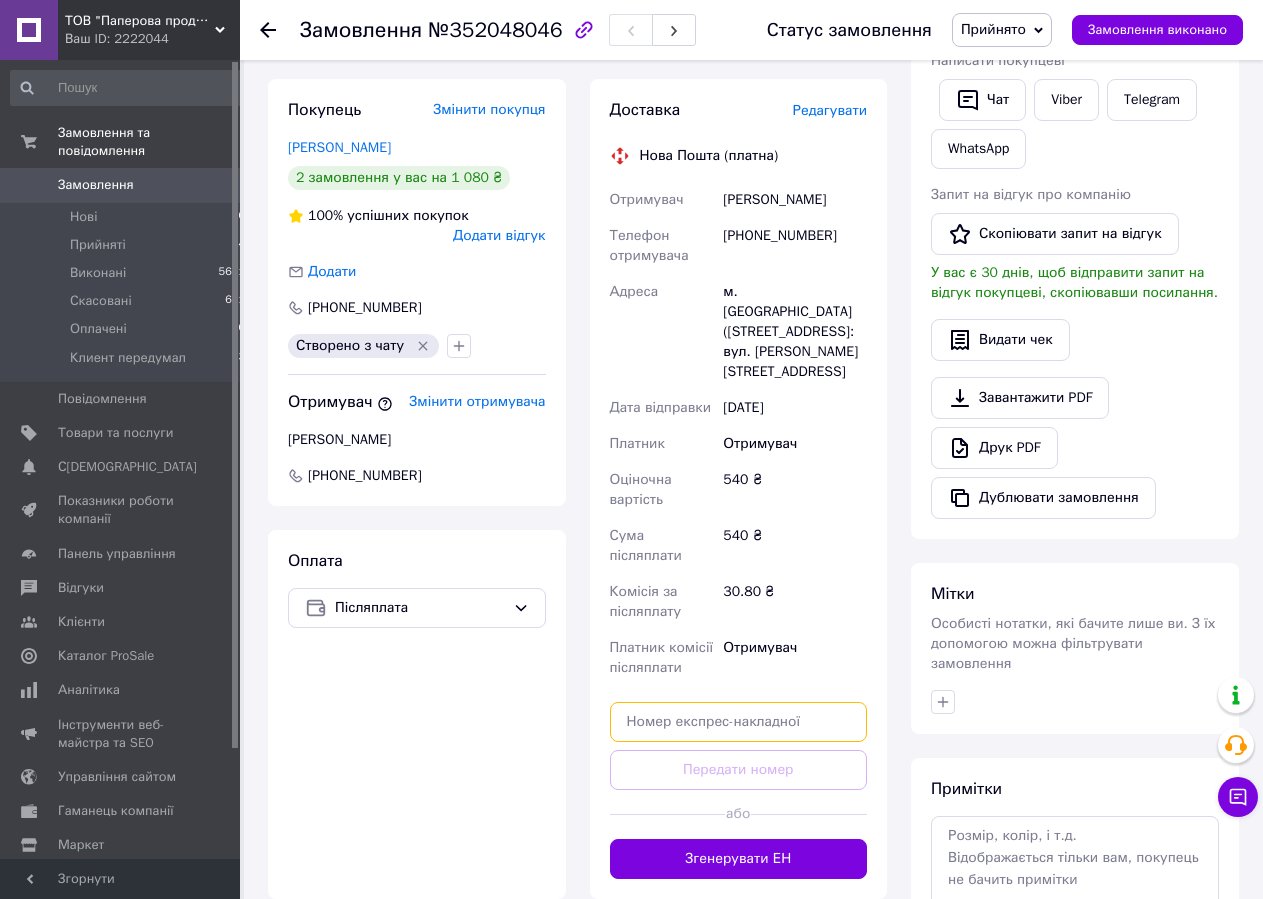 click at bounding box center (739, 722) 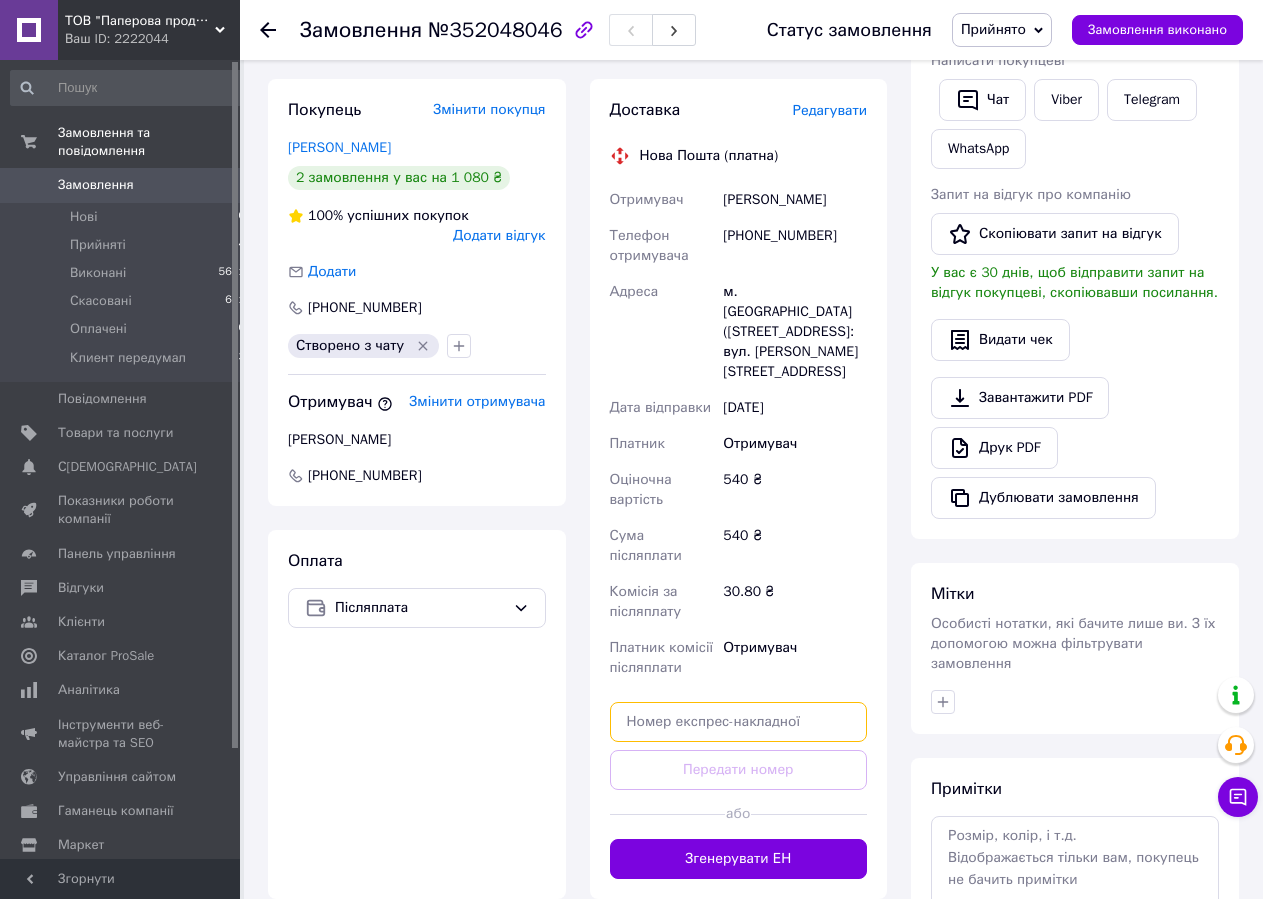 paste on "20451203031793" 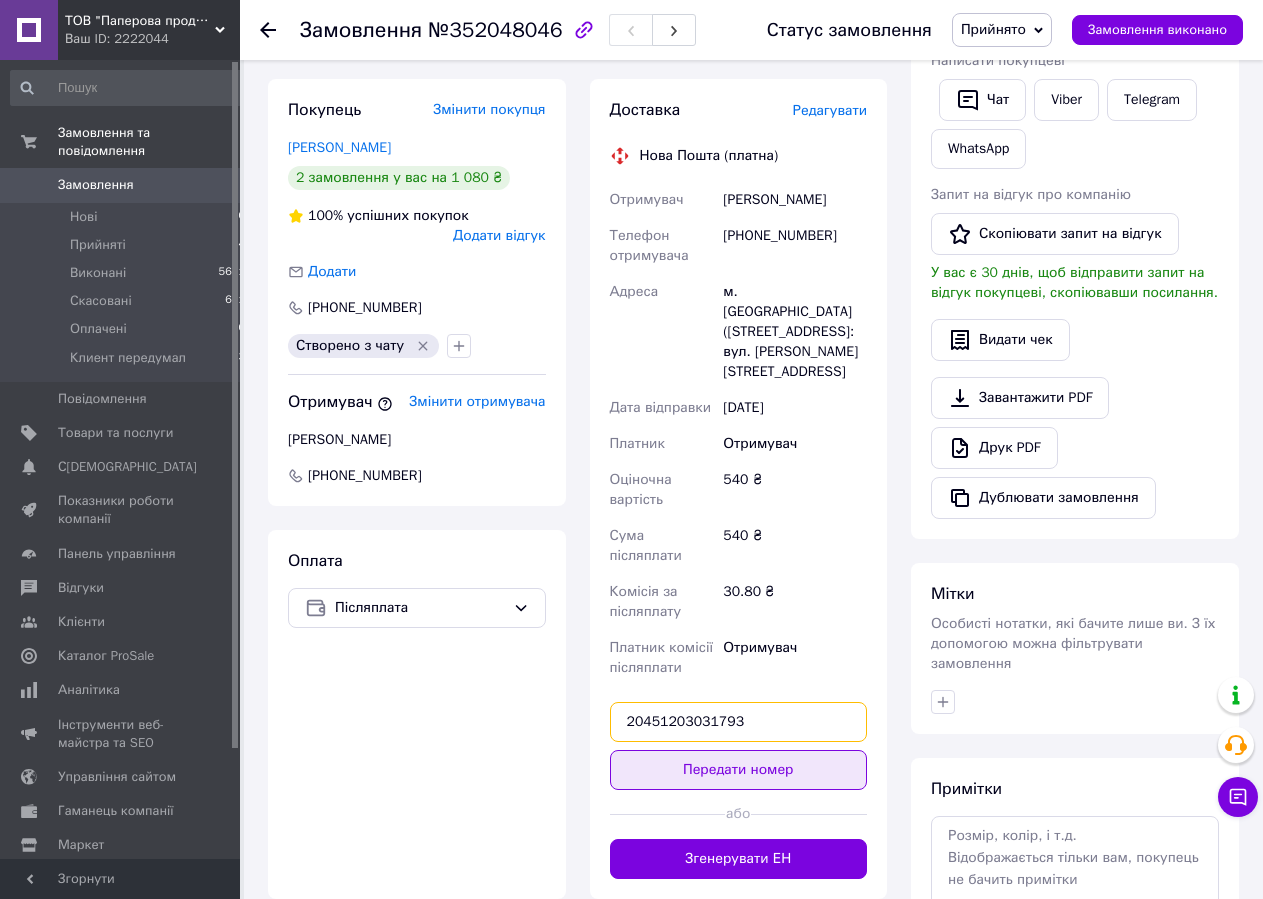 type on "20451203031793" 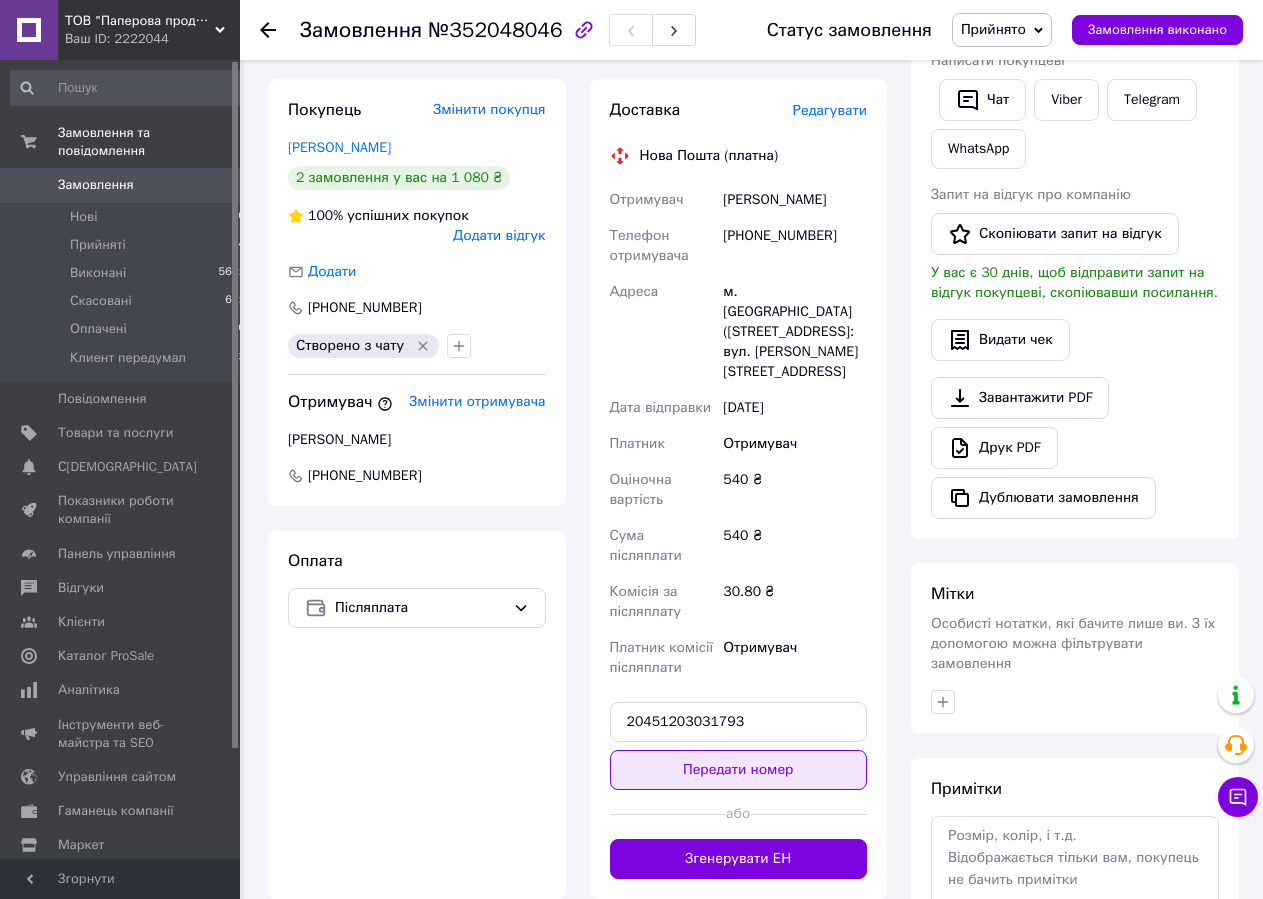 click on "Передати номер" at bounding box center [739, 770] 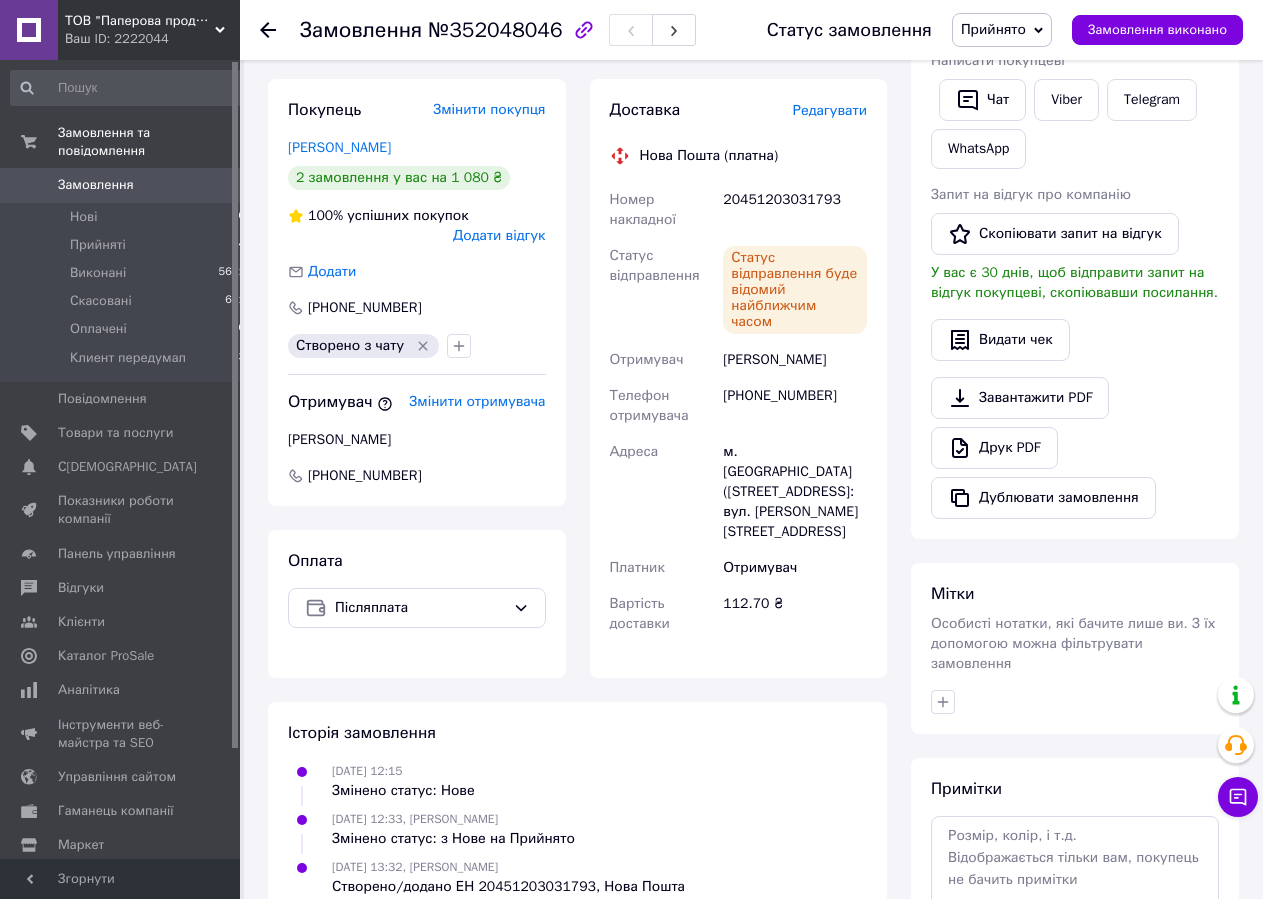 scroll, scrollTop: 0, scrollLeft: 0, axis: both 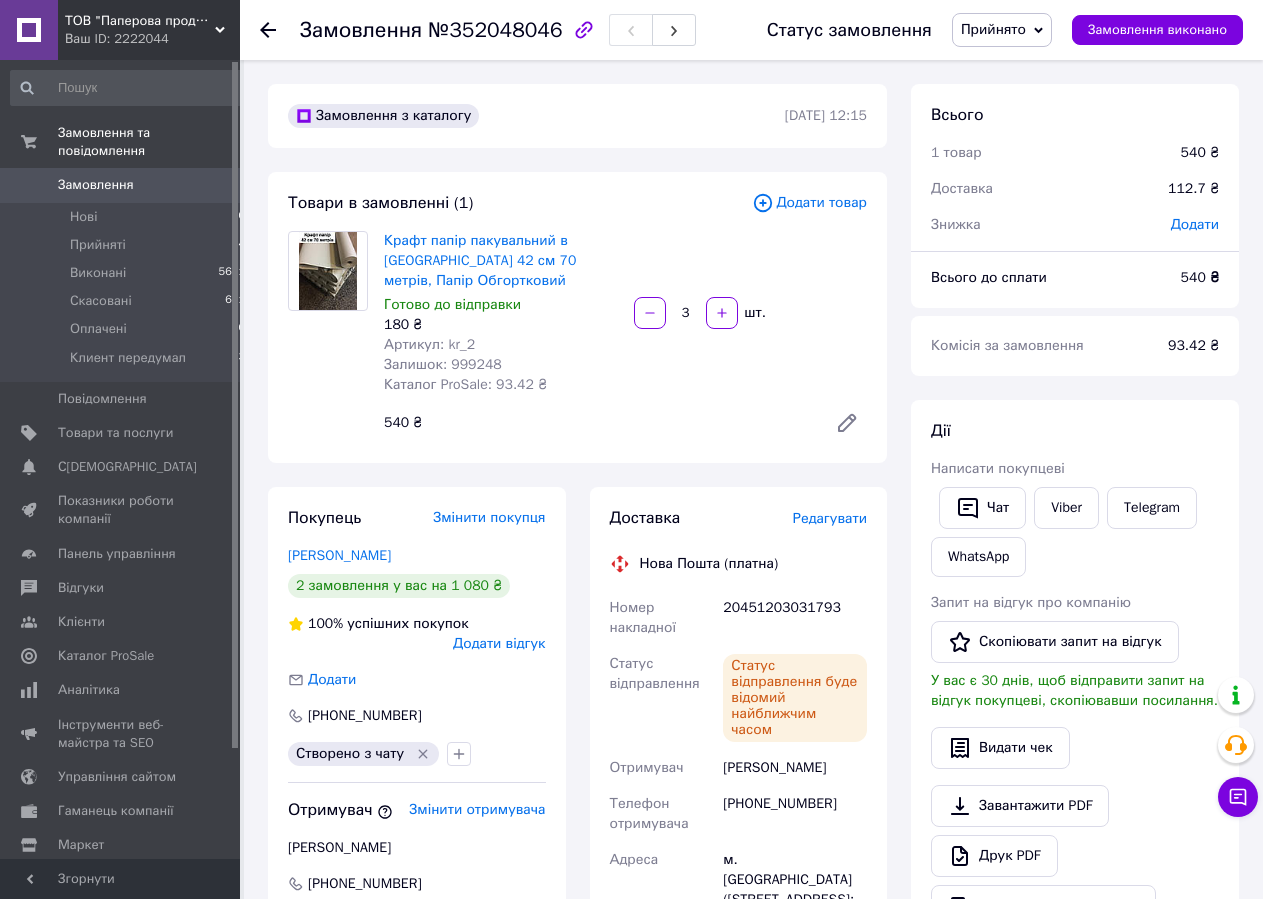 click 